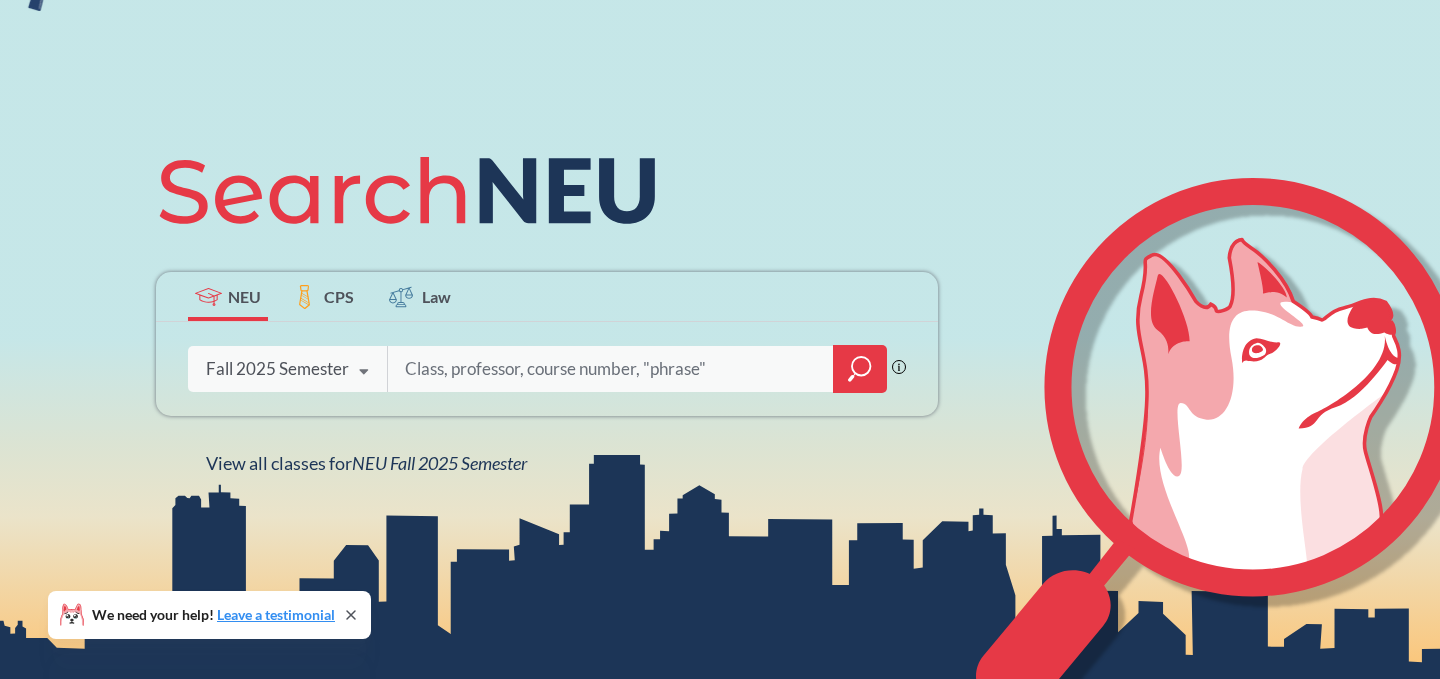 scroll, scrollTop: 199, scrollLeft: 0, axis: vertical 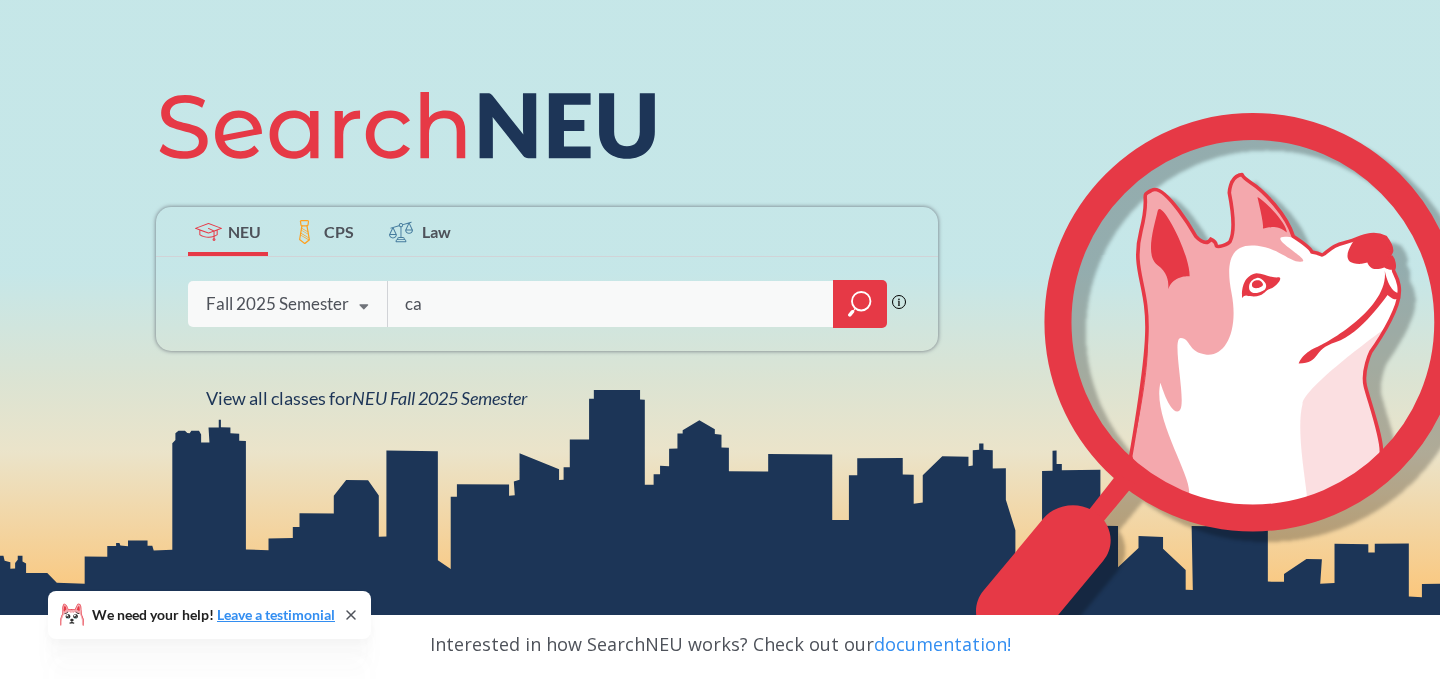 type on "c" 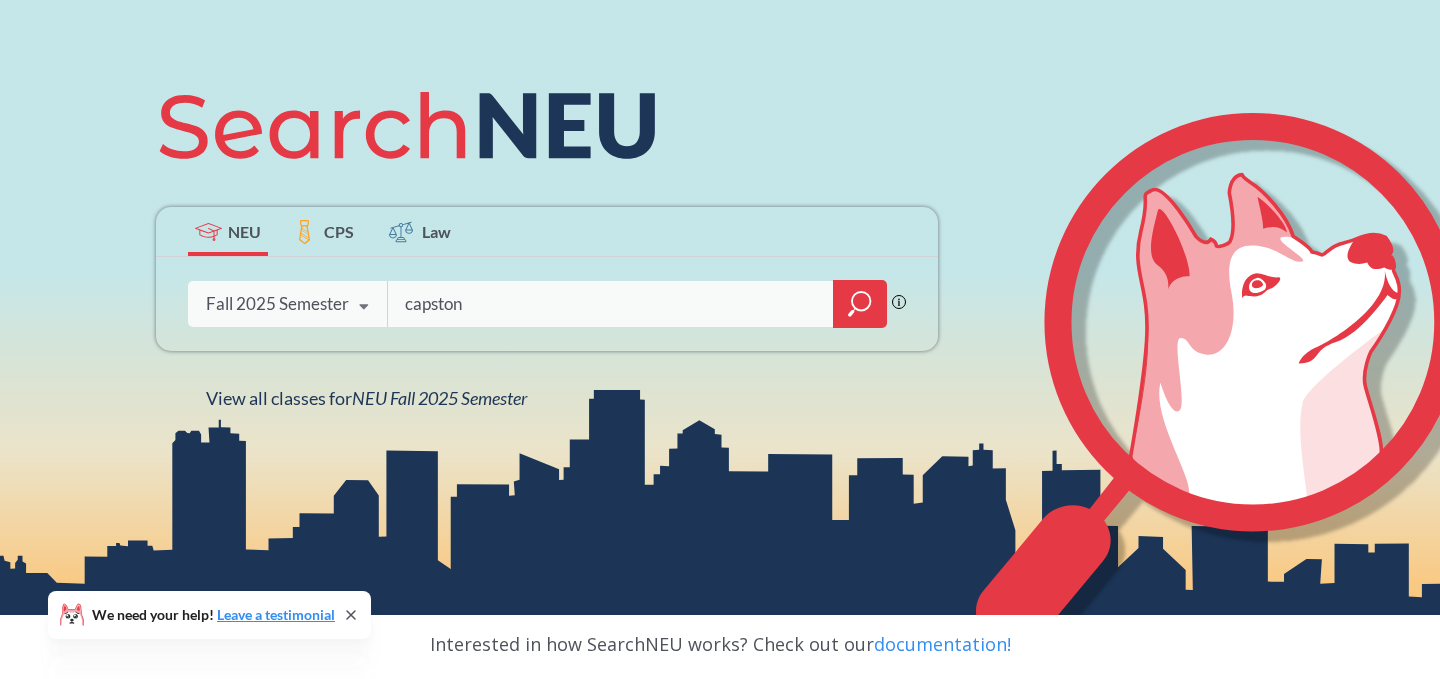 type on "capstone" 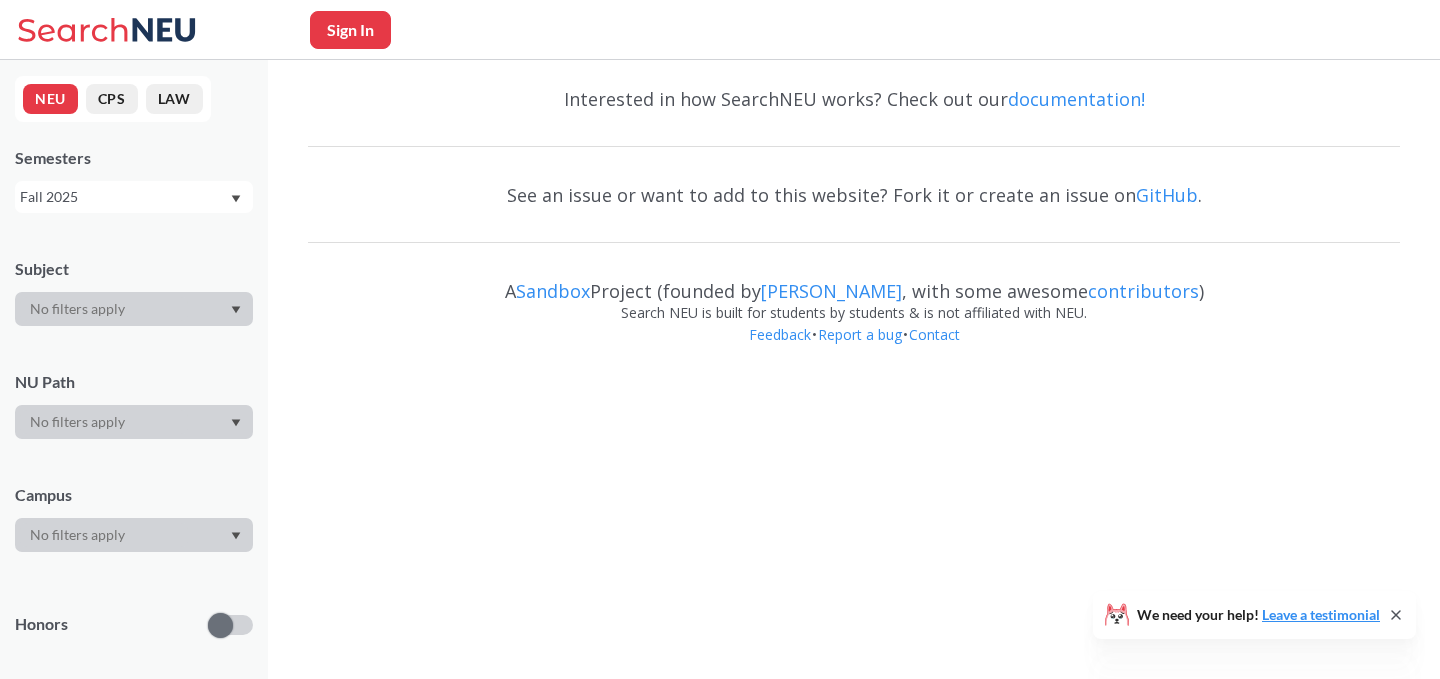scroll, scrollTop: 0, scrollLeft: 0, axis: both 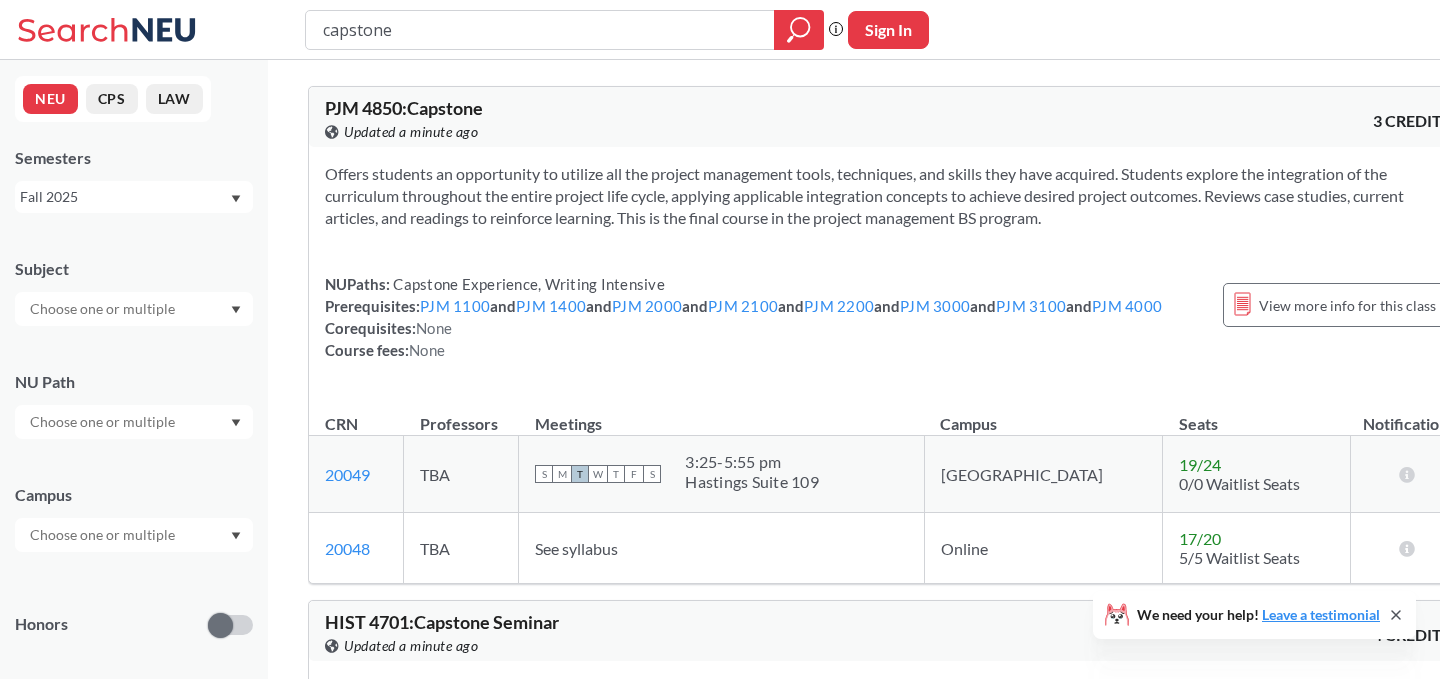 click at bounding box center [104, 309] 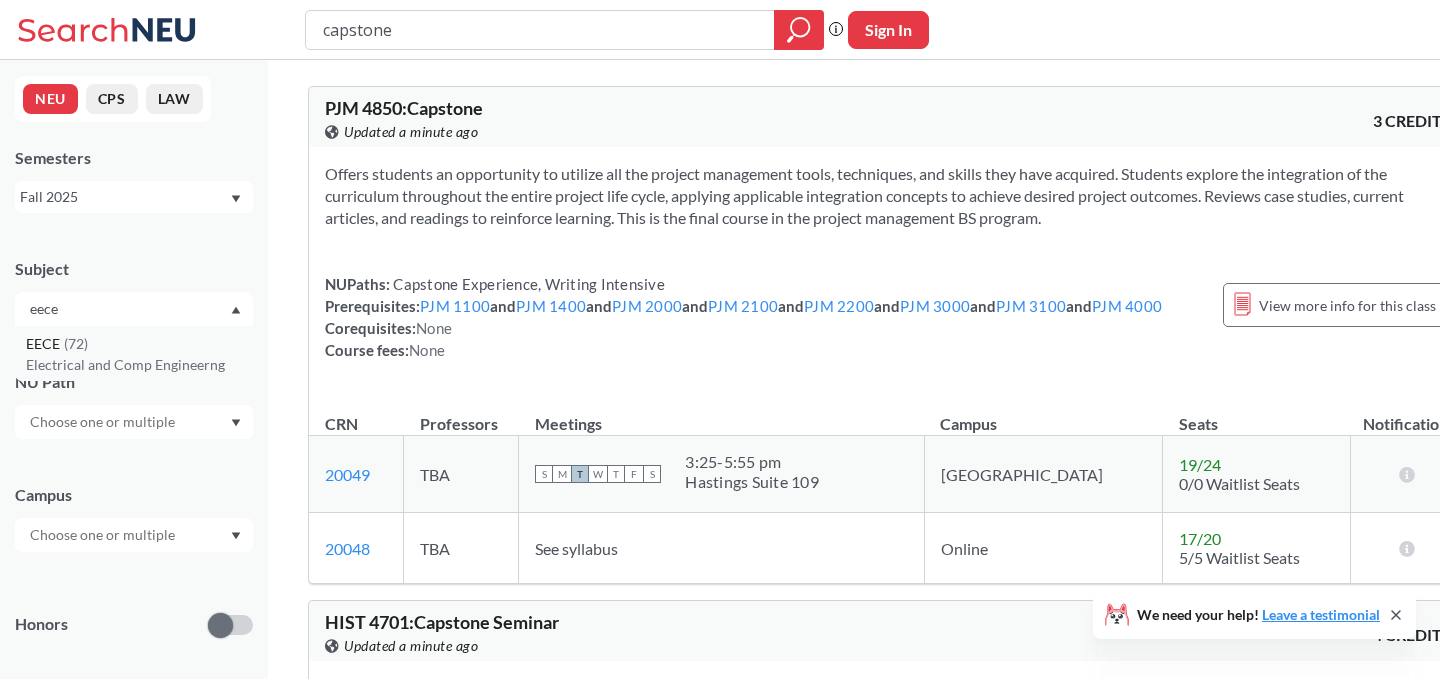 type on "eece" 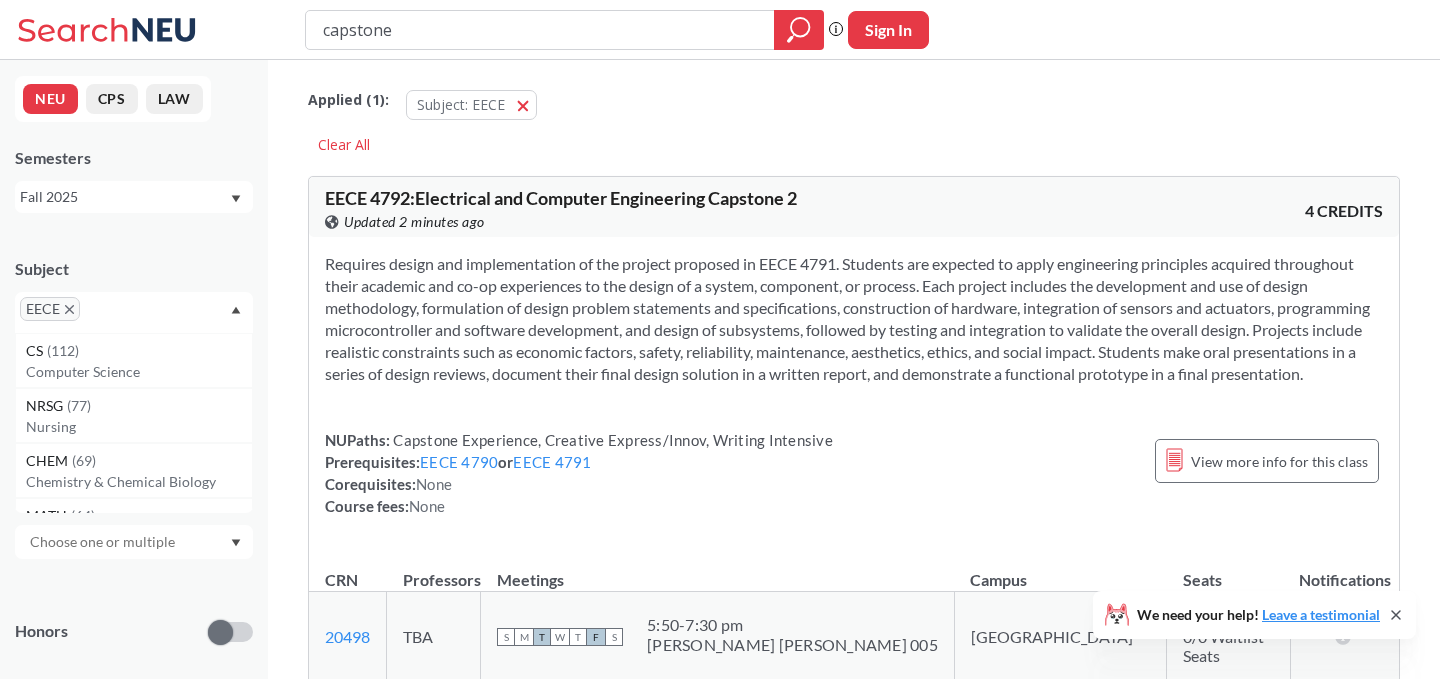 click on "Applied ( 1 ): Subject: EECE EECE Clear All EECE   4792 :  Electrical and Computer Engineering Capstone 2 View this course on Banner. Updated 2 minutes ago 4 CREDITS NUPaths:   Capstone Experience, Creative Express/Innov, Writing Intensive Prerequisites:  EECE 4790  or  EECE 4791 Corequisites:  None Course fees:  None View more info for this class CRN  Professors   Meetings   Campus   Seats   Notifications  20498 View this section on Banner. TBA S M T W T F S 5:50 - 7:30 pm [PERSON_NAME] [PERSON_NAME] 005 [GEOGRAPHIC_DATA] 15 / 25 0/0 Waitlist Seats There are still seats remaining for this section 11255 View this section on Banner. TBA S M T W T F S 5:50 - 7:30 pm [GEOGRAPHIC_DATA] 235 [GEOGRAPHIC_DATA] 7 / 36 5/5 Waitlist Seats There are still seats remaining for this section 11256 View this section on Banner. TBA S M T W T F S 5:50 - 7:30 pm TBA No campus, no room needed 2 / 36 5/5 Waitlist Seats Sign in to subscribe for notifications. Show all sections (1 more) EECE   2140 :  Computing Fundamentals for Engineers View this course on Banner. S" at bounding box center [854, 3698] 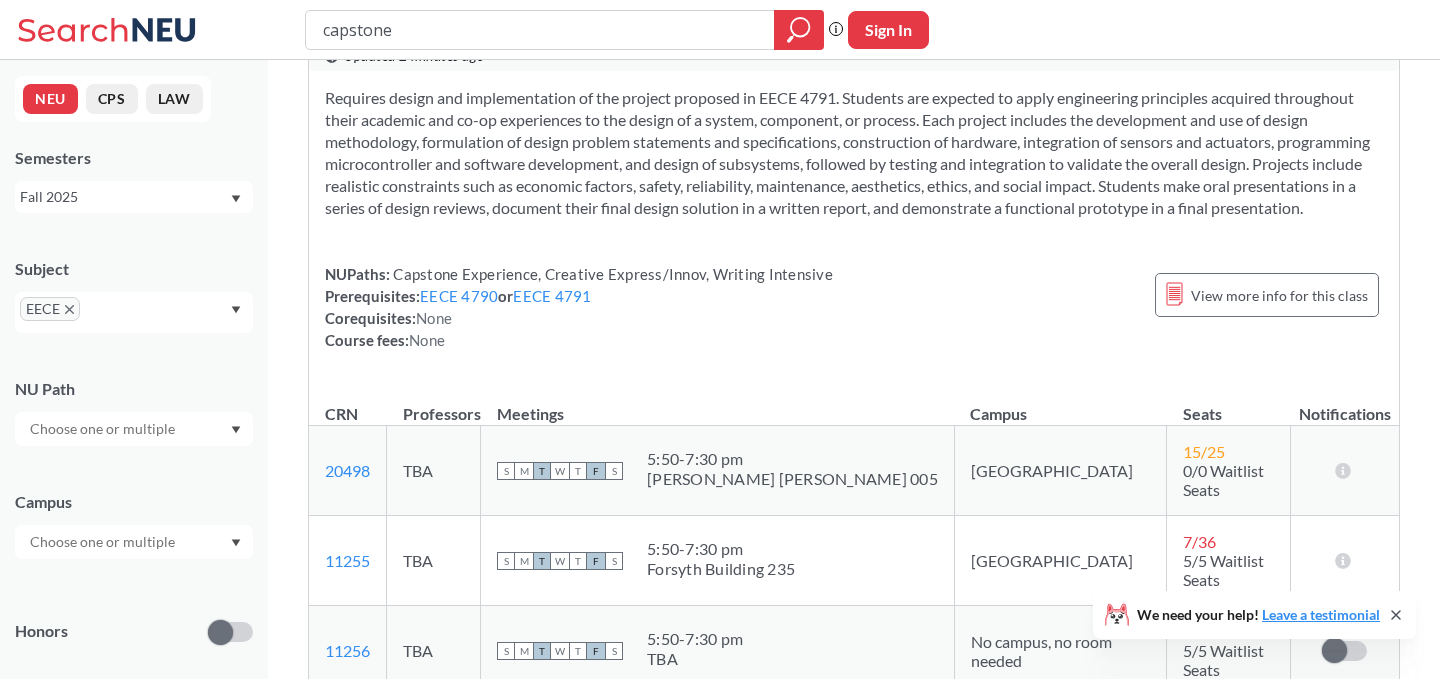 scroll, scrollTop: 0, scrollLeft: 0, axis: both 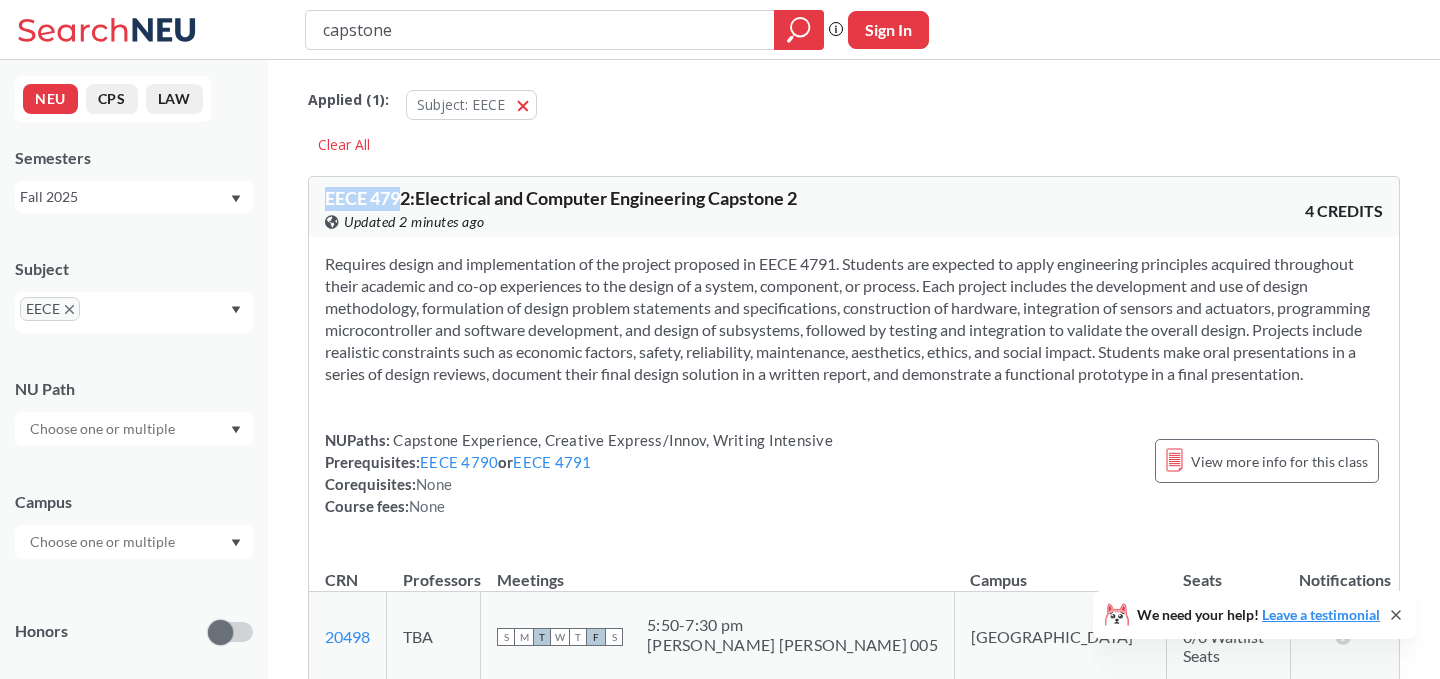drag, startPoint x: 323, startPoint y: 196, endPoint x: 408, endPoint y: 195, distance: 85.00588 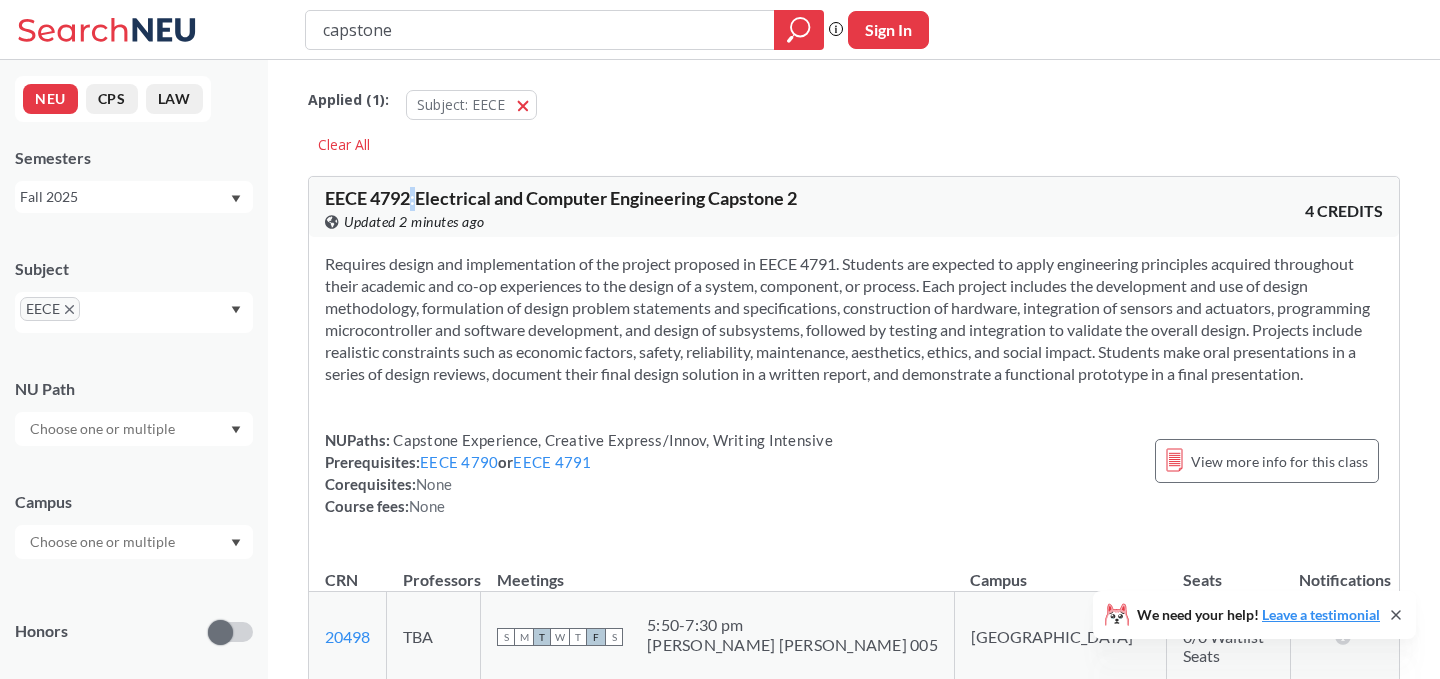 click on "EECE   4792 :  Electrical and Computer Engineering Capstone 2" at bounding box center [561, 198] 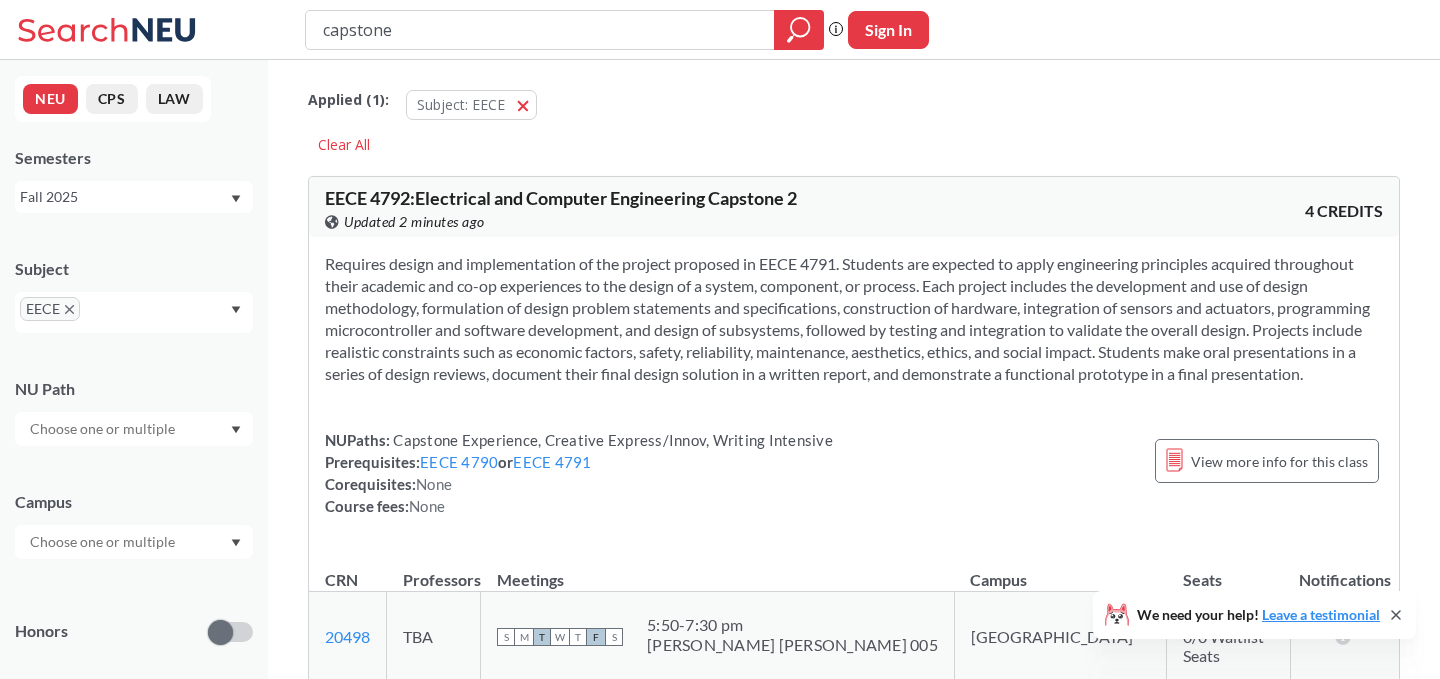 click on "EECE   4792 :  Electrical and Computer Engineering Capstone 2" at bounding box center [561, 198] 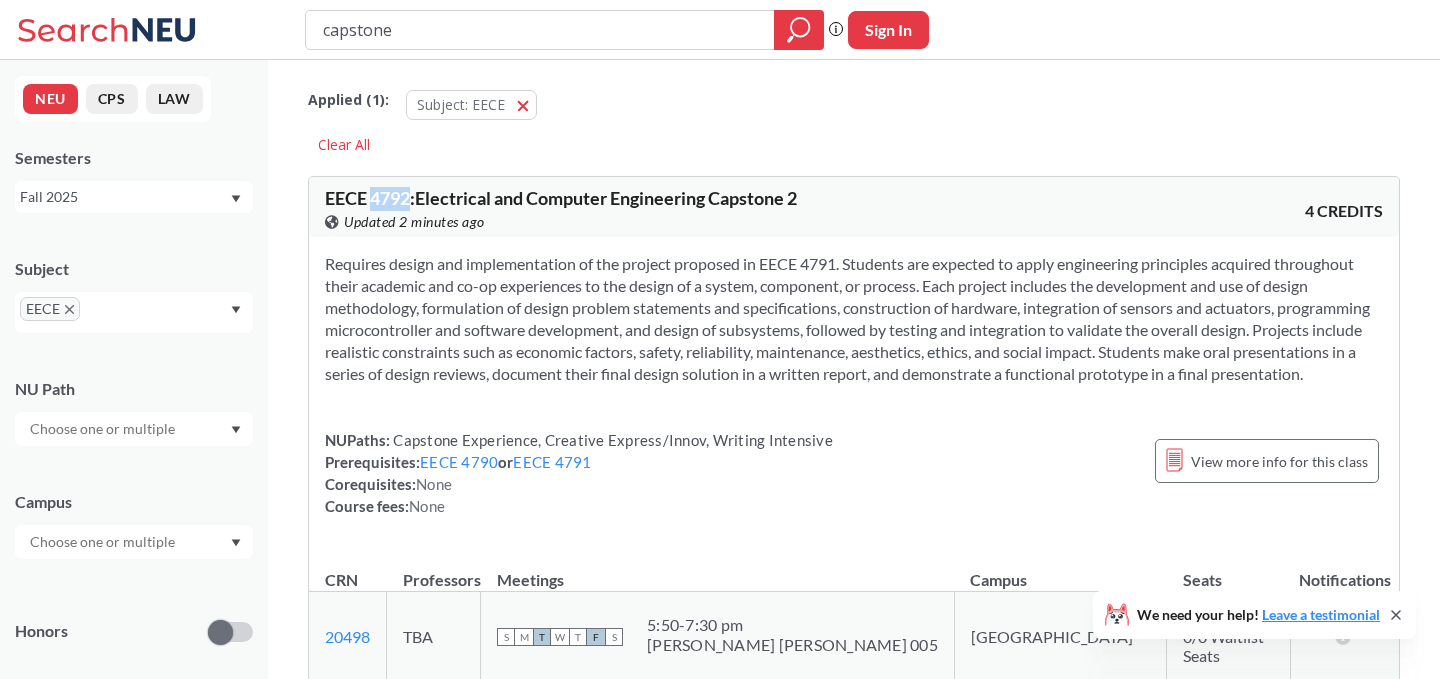 click on "EECE   4792 :  Electrical and Computer Engineering Capstone 2" at bounding box center (561, 198) 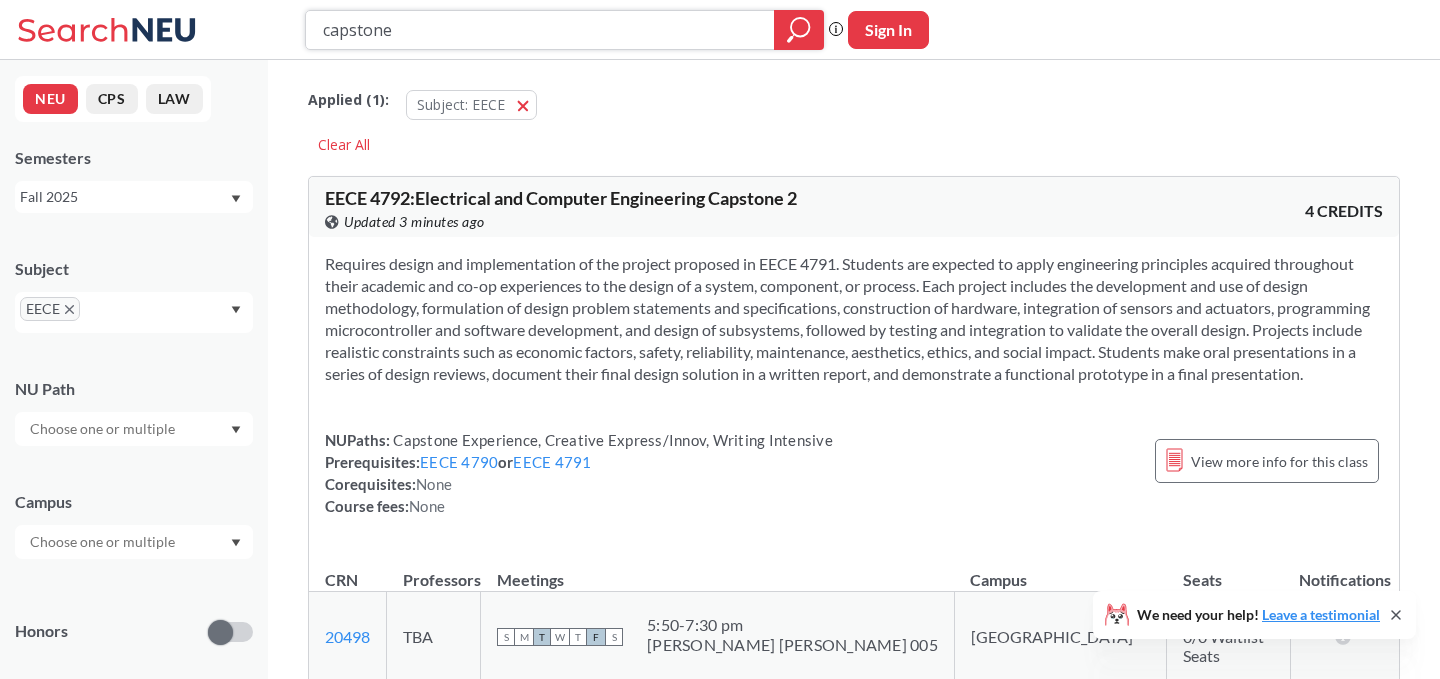 click on "capstone" at bounding box center [540, 30] 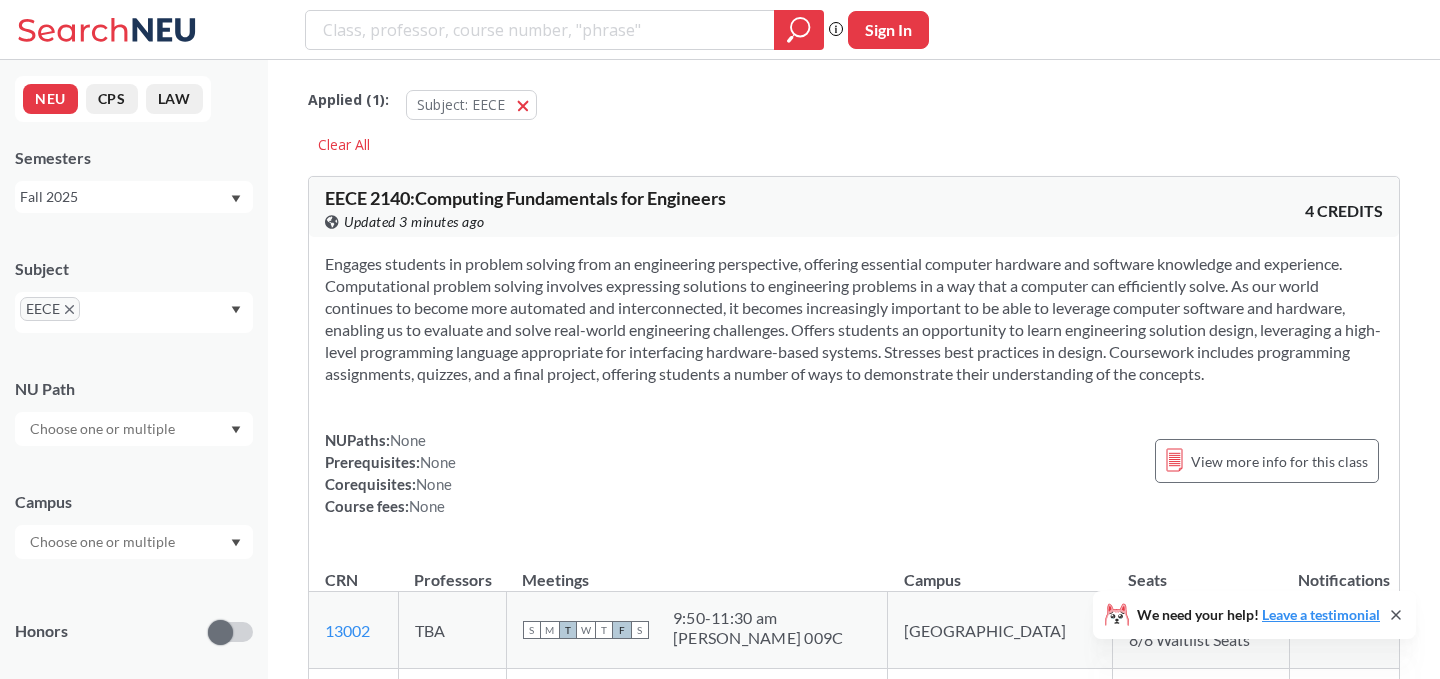 scroll, scrollTop: 342, scrollLeft: 0, axis: vertical 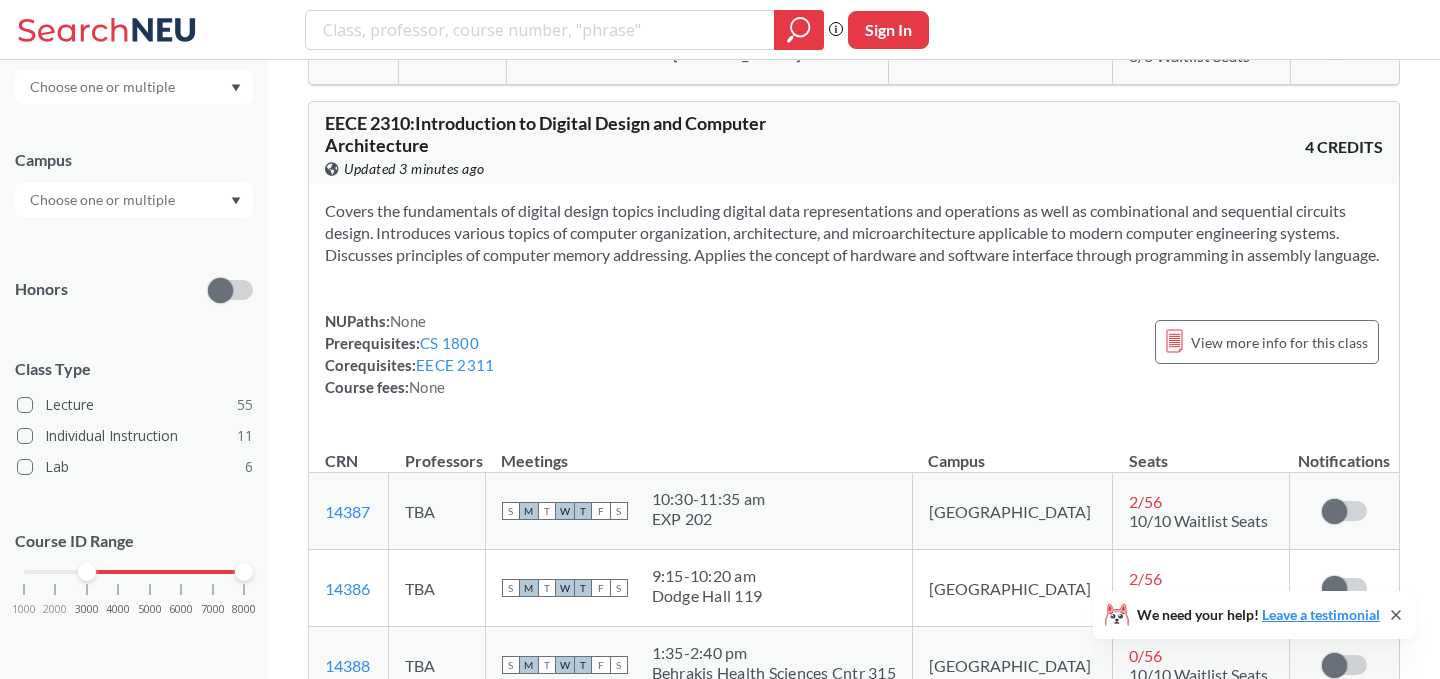 drag, startPoint x: 20, startPoint y: 571, endPoint x: 82, endPoint y: 573, distance: 62.03225 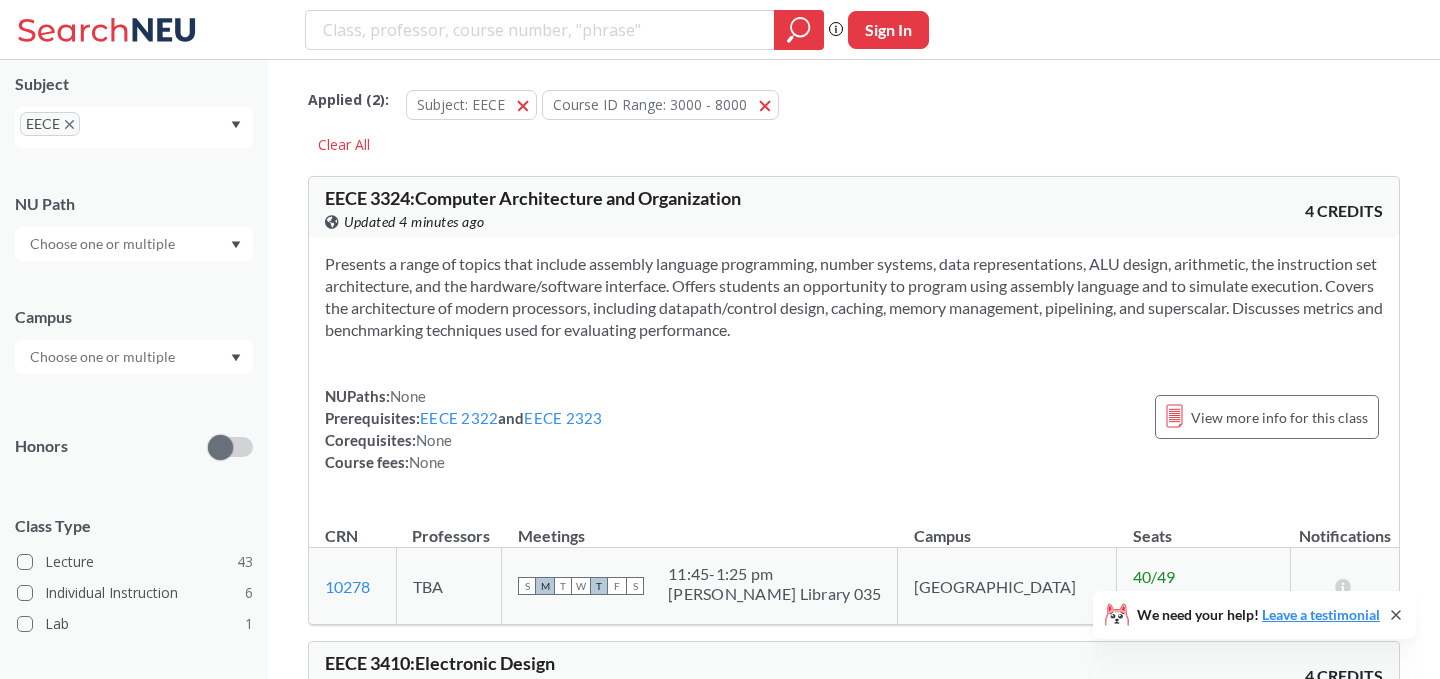 scroll, scrollTop: 342, scrollLeft: 0, axis: vertical 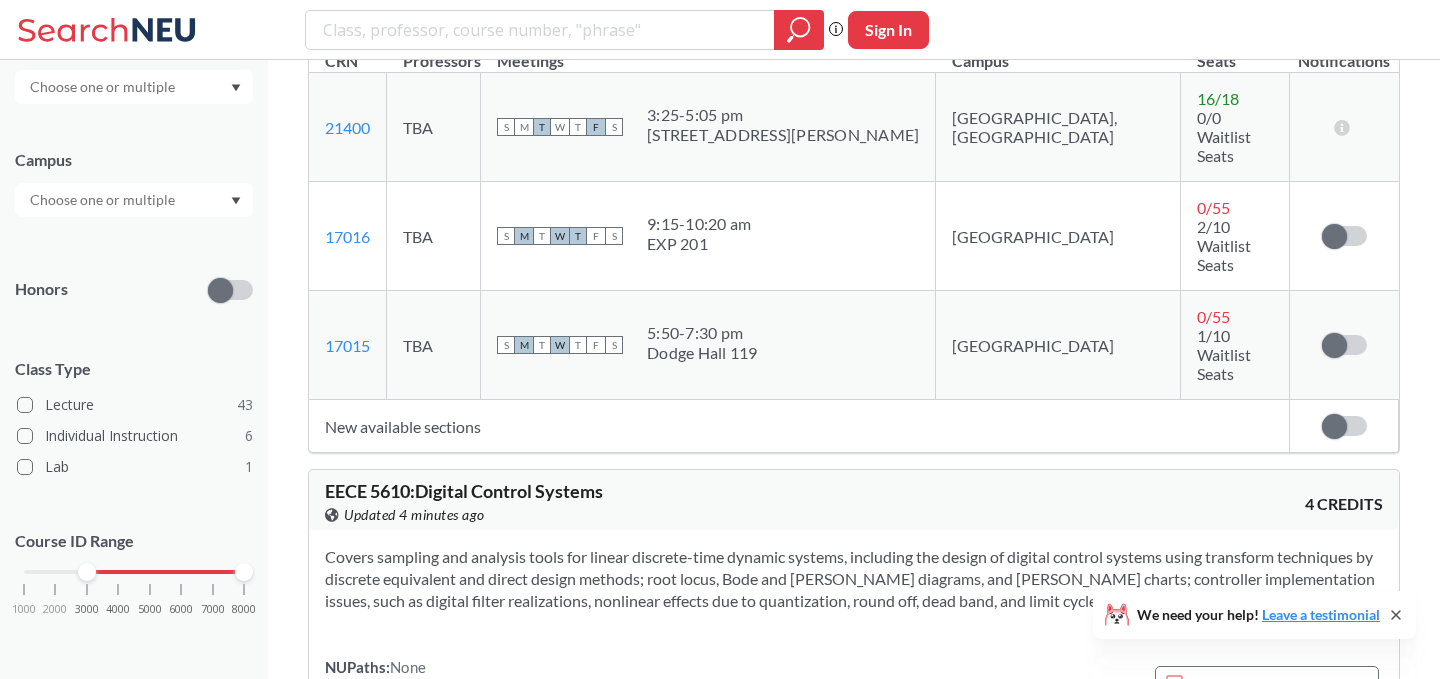 click on "Applied ( 2 ): Subject: EECE EECE Course ID Range: 3000 - 8000 3000 - 8000 Clear All EECE   3324 :  Computer Architecture and Organization View this course on Banner. Updated 4 minutes ago 4 CREDITS
Presents a range of topics that include assembly language programming, number systems, data representations, ALU design, arithmetic, the instruction set architecture, and the hardware/software interface. Offers students an opportunity to program using assembly language and to simulate execution. Covers the architecture of modern processors, including datapath/control design, caching, memory management, pipelining, and superscalar. Discusses metrics and benchmarking techniques used for evaluating performance.
NUPaths:  None Prerequisites:  EECE 2322  and  EECE 2323 Corequisites:  None Course fees:  None View more info for this class CRN  Professors   Meetings   Campus   Seats   Notifications  10278 View this section on Banner. TBA S M T W T F S 11:45 - 1:25 pm [PERSON_NAME][GEOGRAPHIC_DATA] 035 [GEOGRAPHIC_DATA] 40 / 49 EECE   3410" at bounding box center (854, -1630) 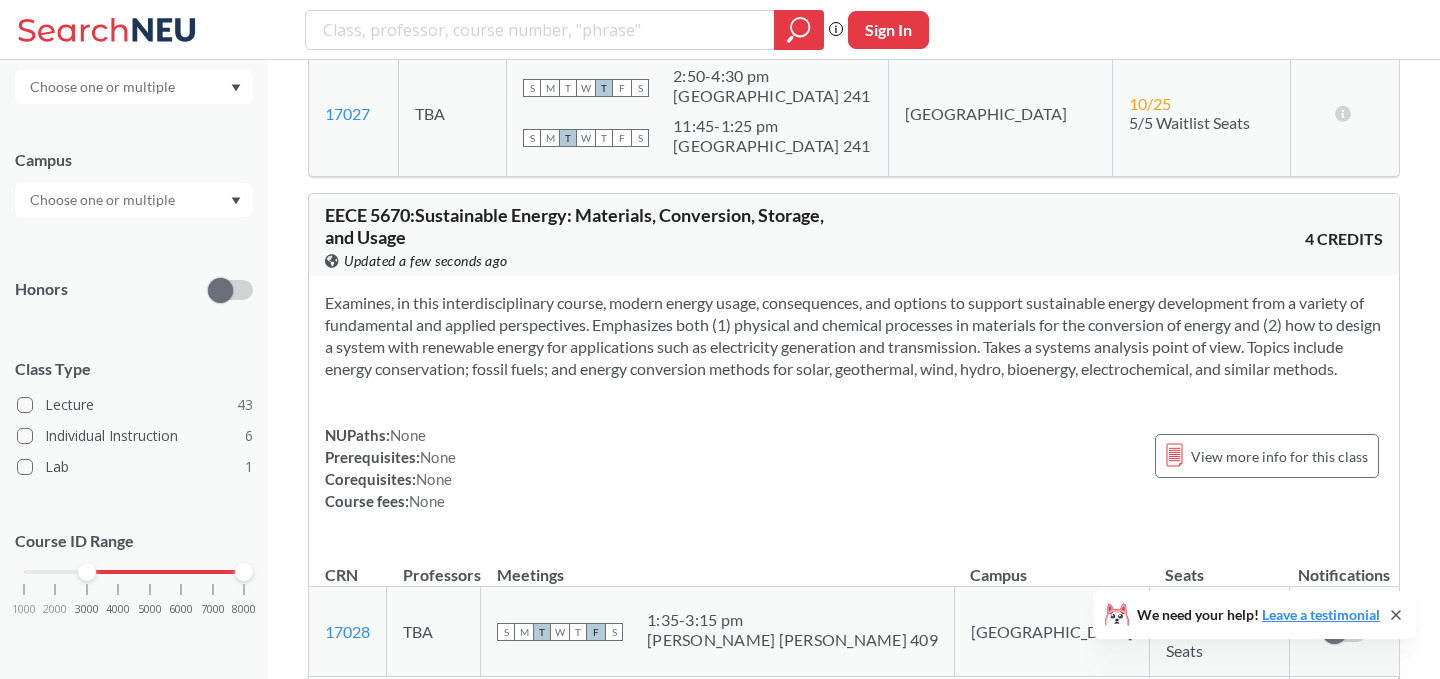 scroll, scrollTop: 11550, scrollLeft: 0, axis: vertical 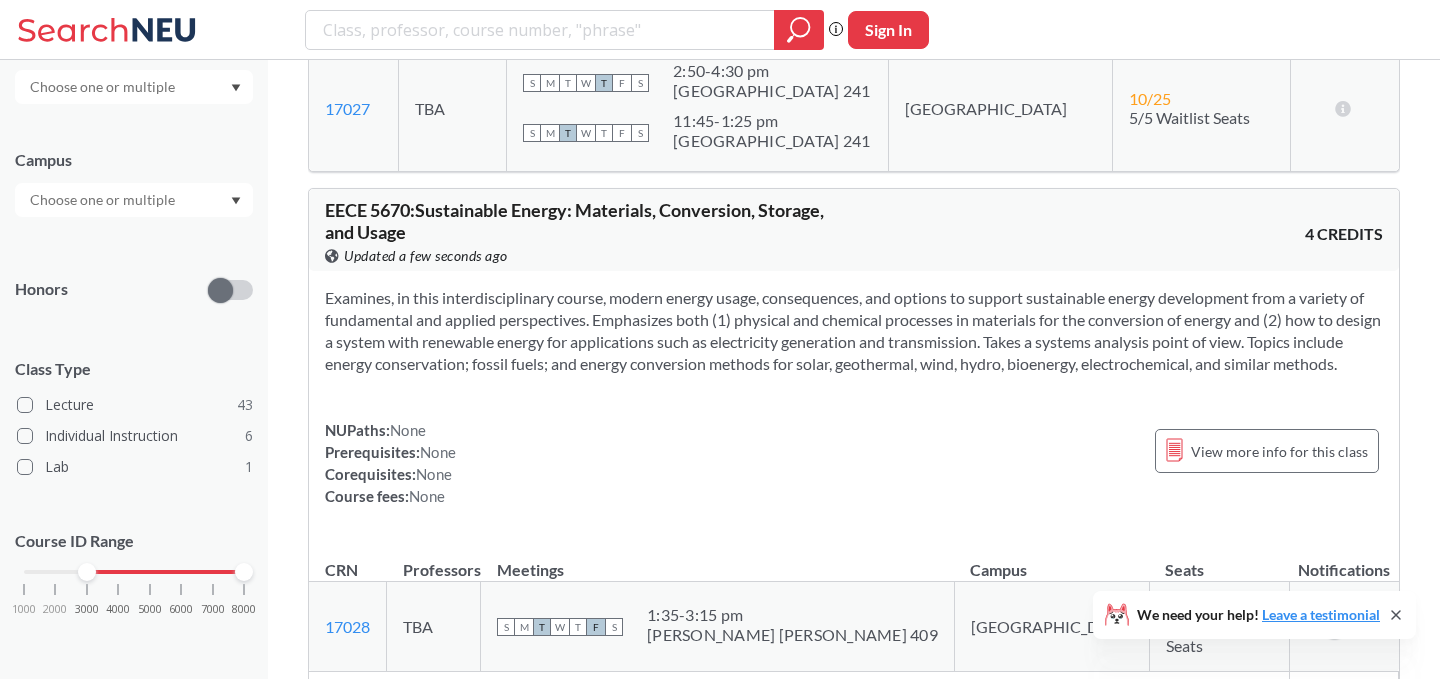 click on "Applied ( 2 ): Subject: EECE EECE Course ID Range: 3000 - 8000 3000 - 8000 Clear All EECE   3324 :  Computer Architecture and Organization View this course on Banner. Updated a few seconds ago 4 CREDITS
Presents a range of topics that include assembly language programming, number systems, data representations, ALU design, arithmetic, the instruction set architecture, and the hardware/software interface. Offers students an opportunity to program using assembly language and to simulate execution. Covers the architecture of modern processors, including datapath/control design, caching, memory management, pipelining, and superscalar. Discusses metrics and benchmarking techniques used for evaluating performance.
NUPaths:  None Prerequisites:  EECE 2322  and  EECE 2323 Corequisites:  None Course fees:  None View more info for this class CRN  Professors   Meetings   Campus   Seats   Notifications  10278 View this section on Banner. TBA S M T W T F S 11:45 - 1:25 pm [PERSON_NAME][GEOGRAPHIC_DATA] 035 [GEOGRAPHIC_DATA] 40 / 49 EECE" at bounding box center (854, -2718) 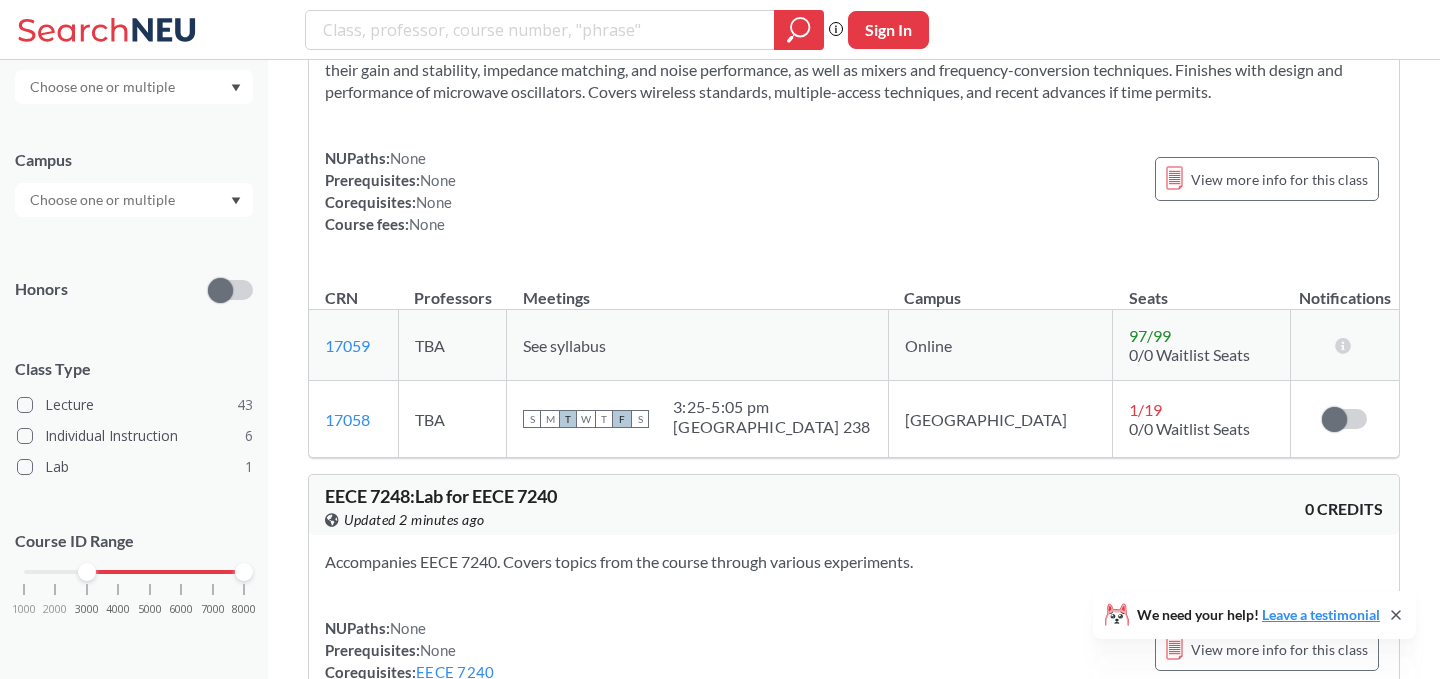 scroll, scrollTop: 20498, scrollLeft: 0, axis: vertical 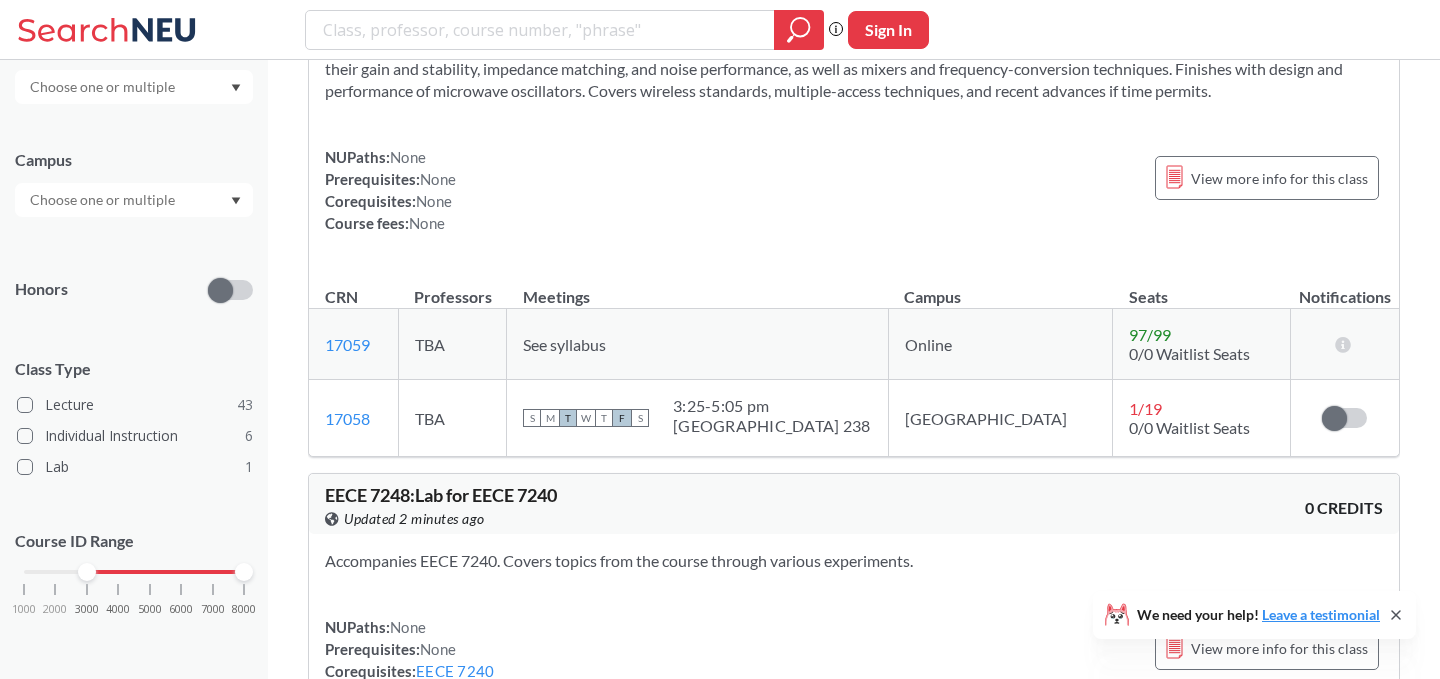 click on "EECE 5649" at bounding box center [459, 1164] 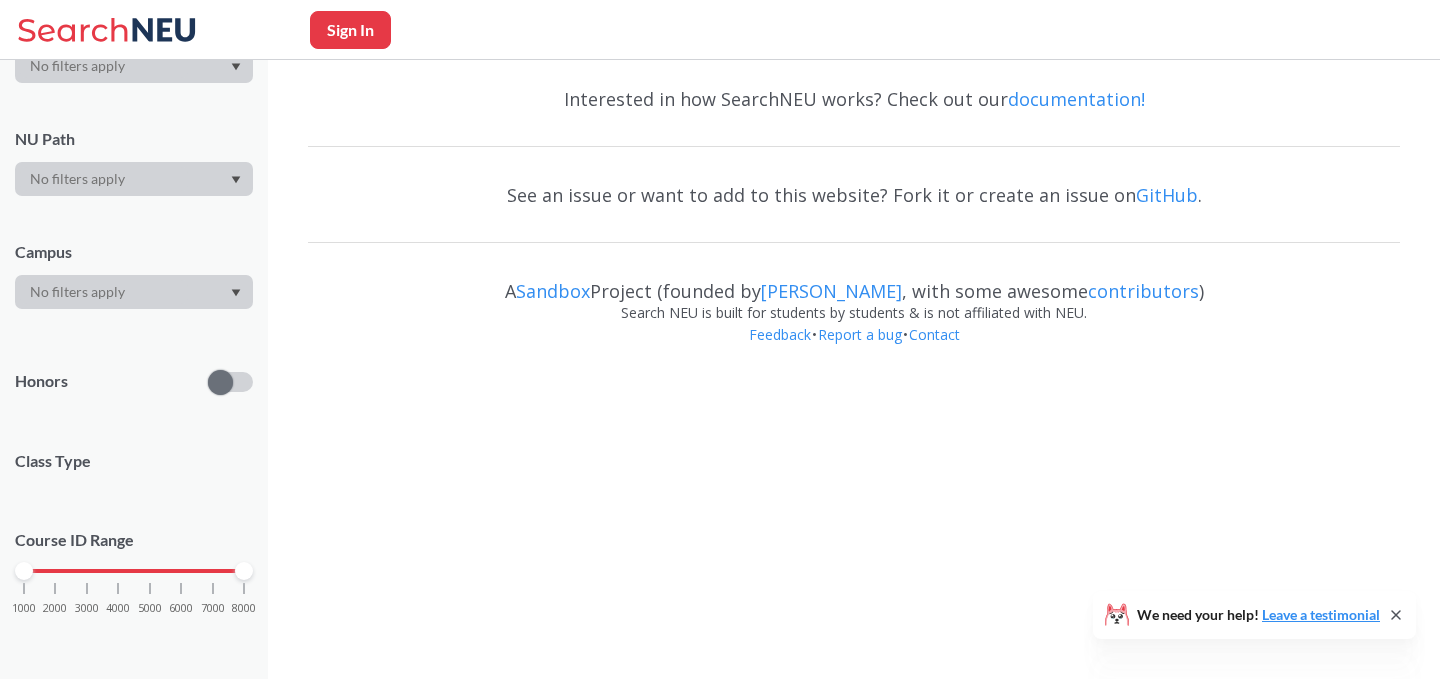 scroll, scrollTop: 0, scrollLeft: 0, axis: both 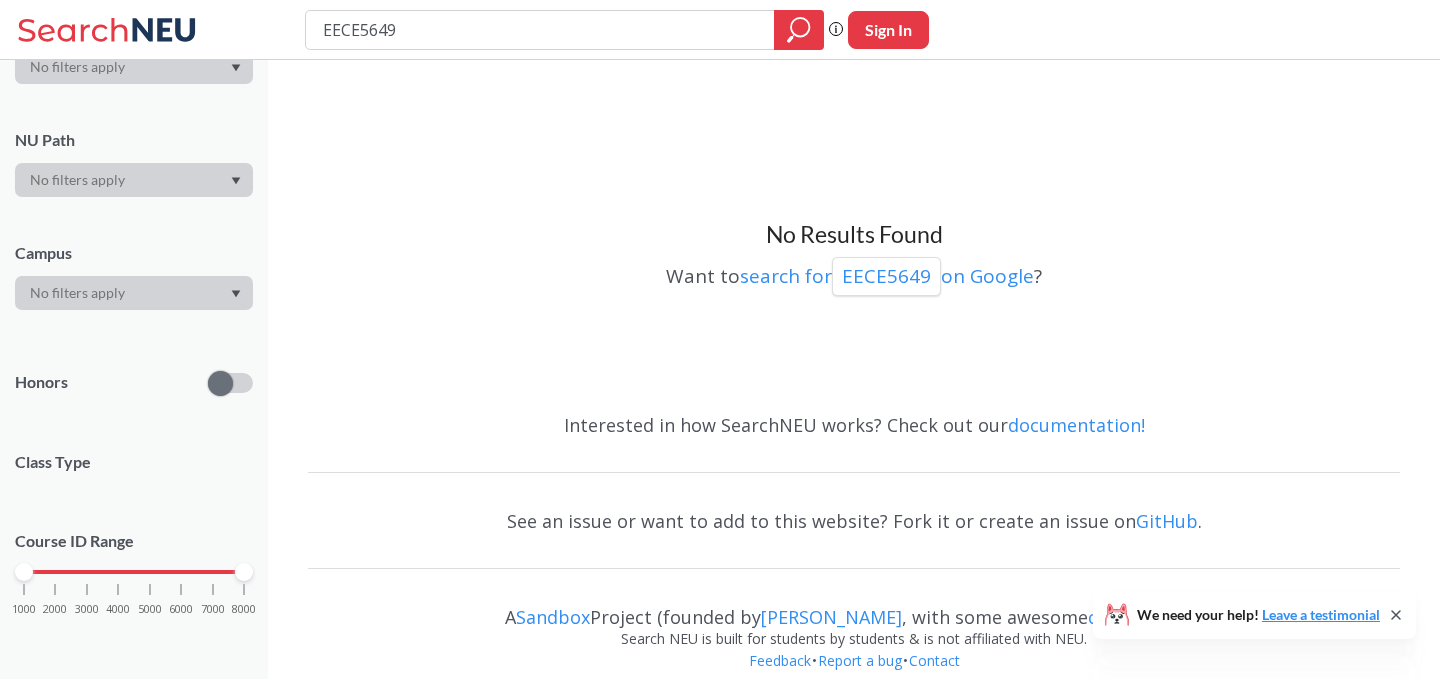 type 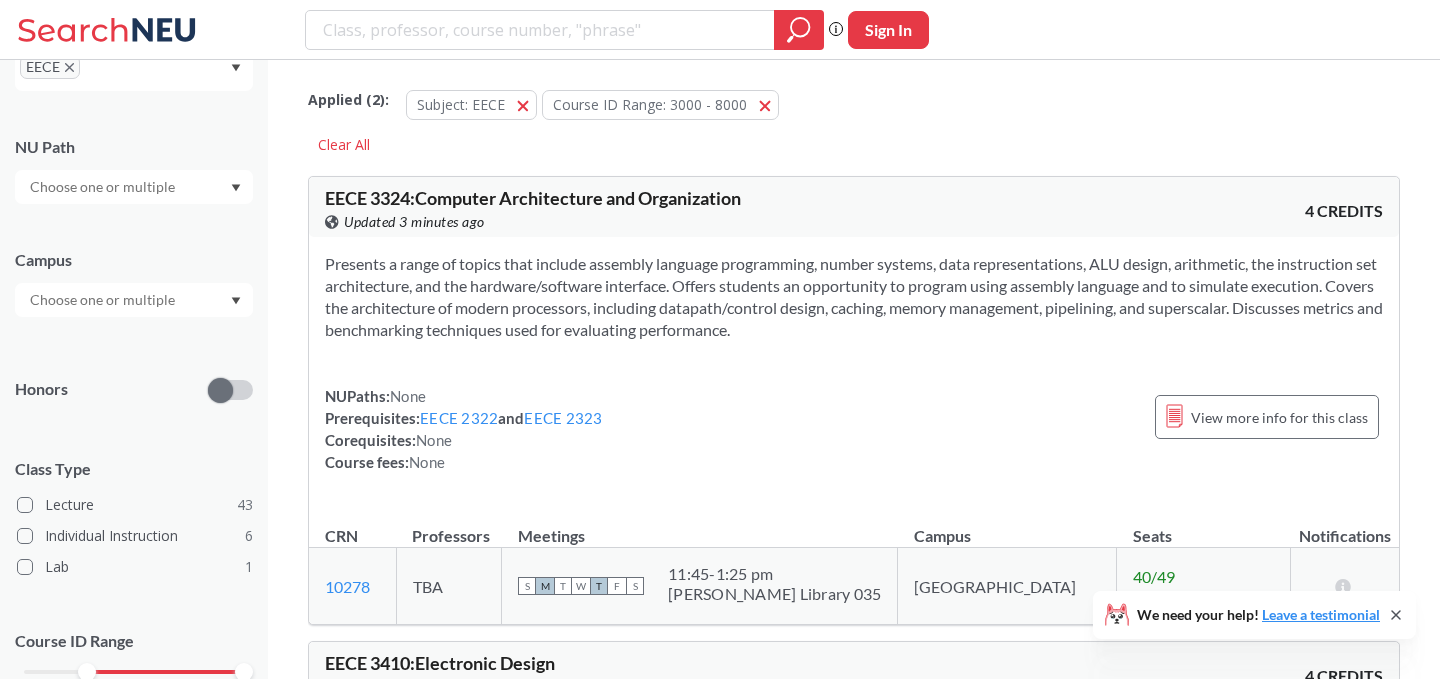 scroll, scrollTop: 20498, scrollLeft: 0, axis: vertical 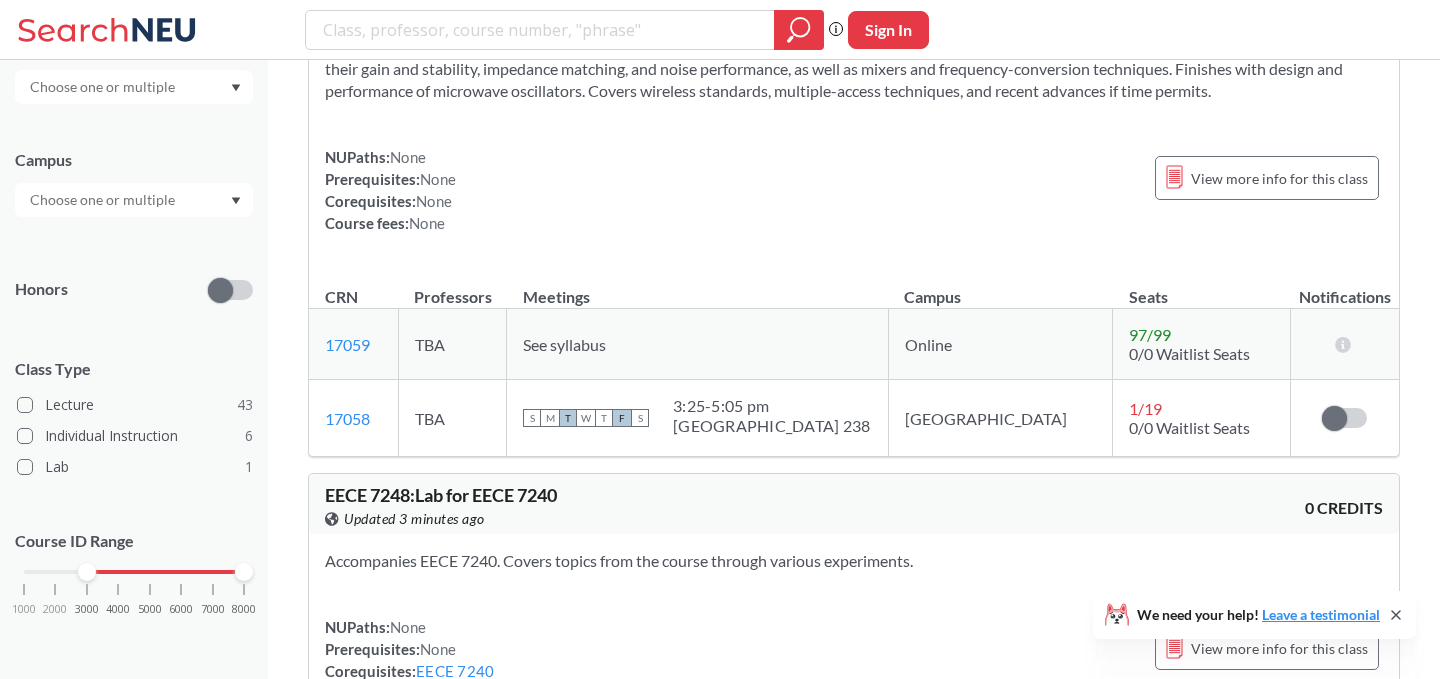 click on "EECE 7240" at bounding box center (552, 1164) 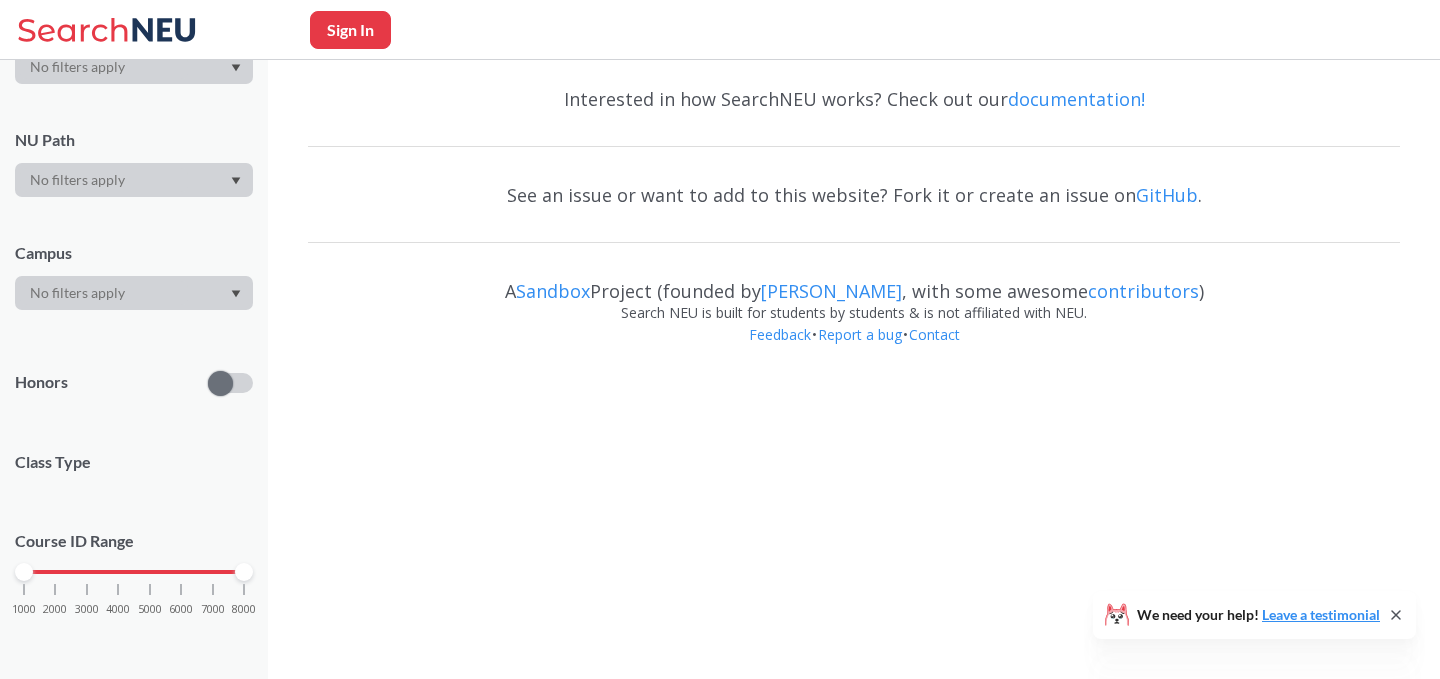 scroll, scrollTop: 273, scrollLeft: 0, axis: vertical 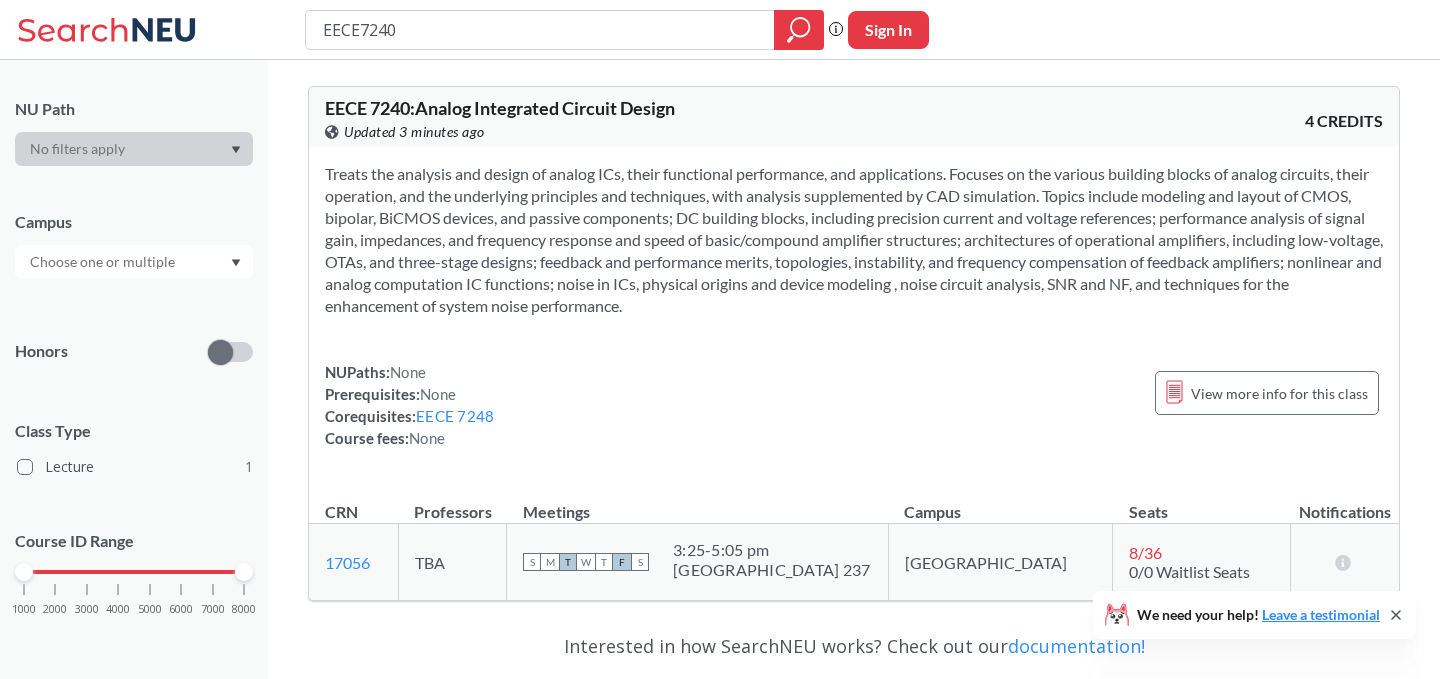 type 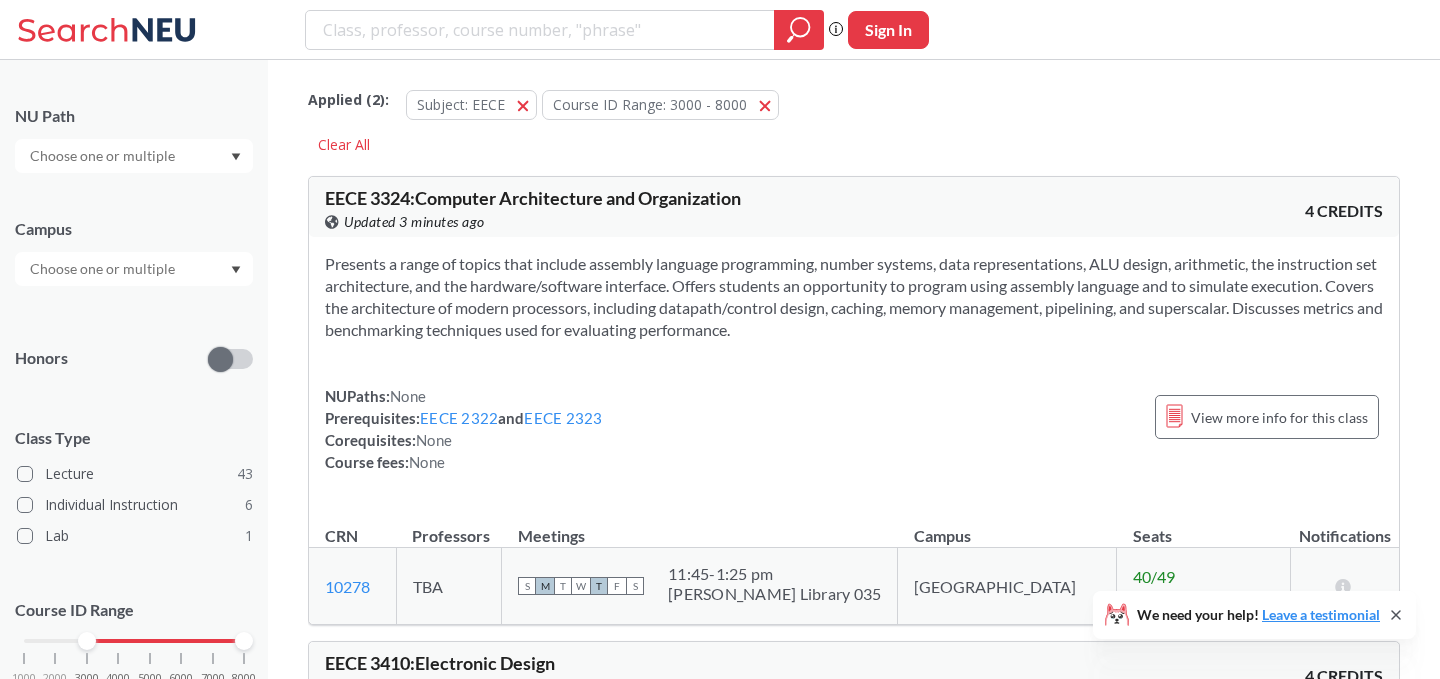 scroll, scrollTop: 20498, scrollLeft: 0, axis: vertical 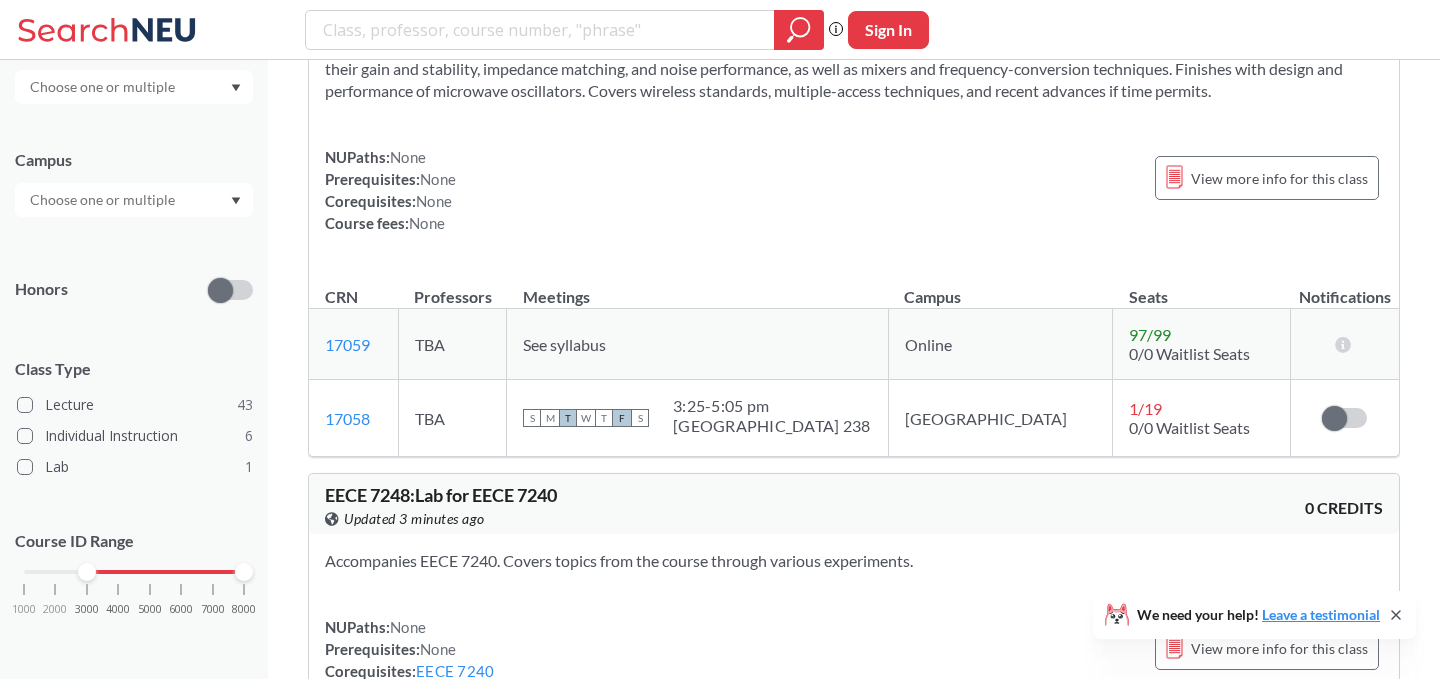 click on "Applied ( 2 ): Subject: EECE EECE Course ID Range: 3000 - 8000 3000 - 8000 Clear All EECE   3324 :  Computer Architecture and Organization View this course on Banner. Updated 3 minutes ago 4 CREDITS
Presents a range of topics that include assembly language programming, number systems, data representations, ALU design, arithmetic, the instruction set architecture, and the hardware/software interface. Offers students an opportunity to program using assembly language and to simulate execution. Covers the architecture of modern processors, including datapath/control design, caching, memory management, pipelining, and superscalar. Discusses metrics and benchmarking techniques used for evaluating performance.
NUPaths:  None Prerequisites:  EECE 2322  and  EECE 2323 Corequisites:  None Course fees:  None View more info for this class CRN  Professors   Meetings   Campus   Seats   Notifications  10278 View this section on Banner. TBA S M T W T F S 11:45 - 1:25 pm [PERSON_NAME][GEOGRAPHIC_DATA] 035 [GEOGRAPHIC_DATA] 40 / 49 EECE   3410" at bounding box center [854, -5988] 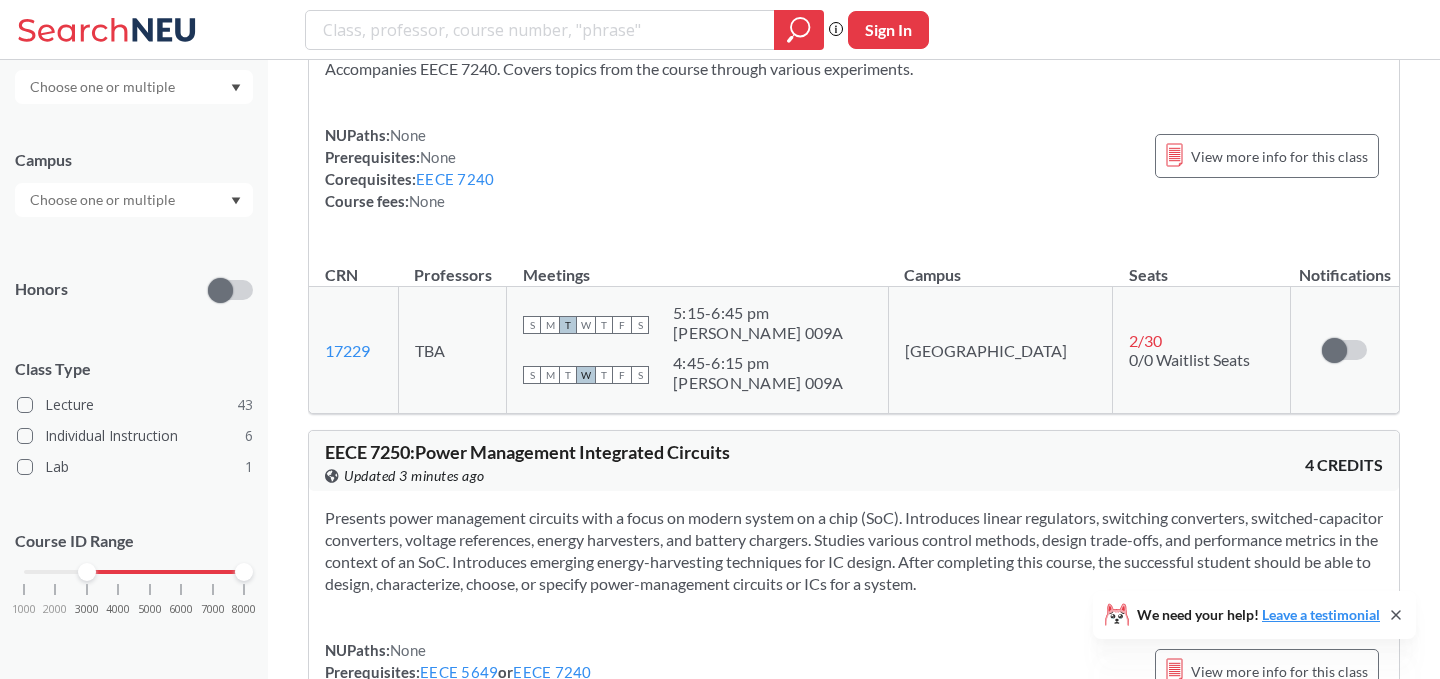 scroll, scrollTop: 20992, scrollLeft: 0, axis: vertical 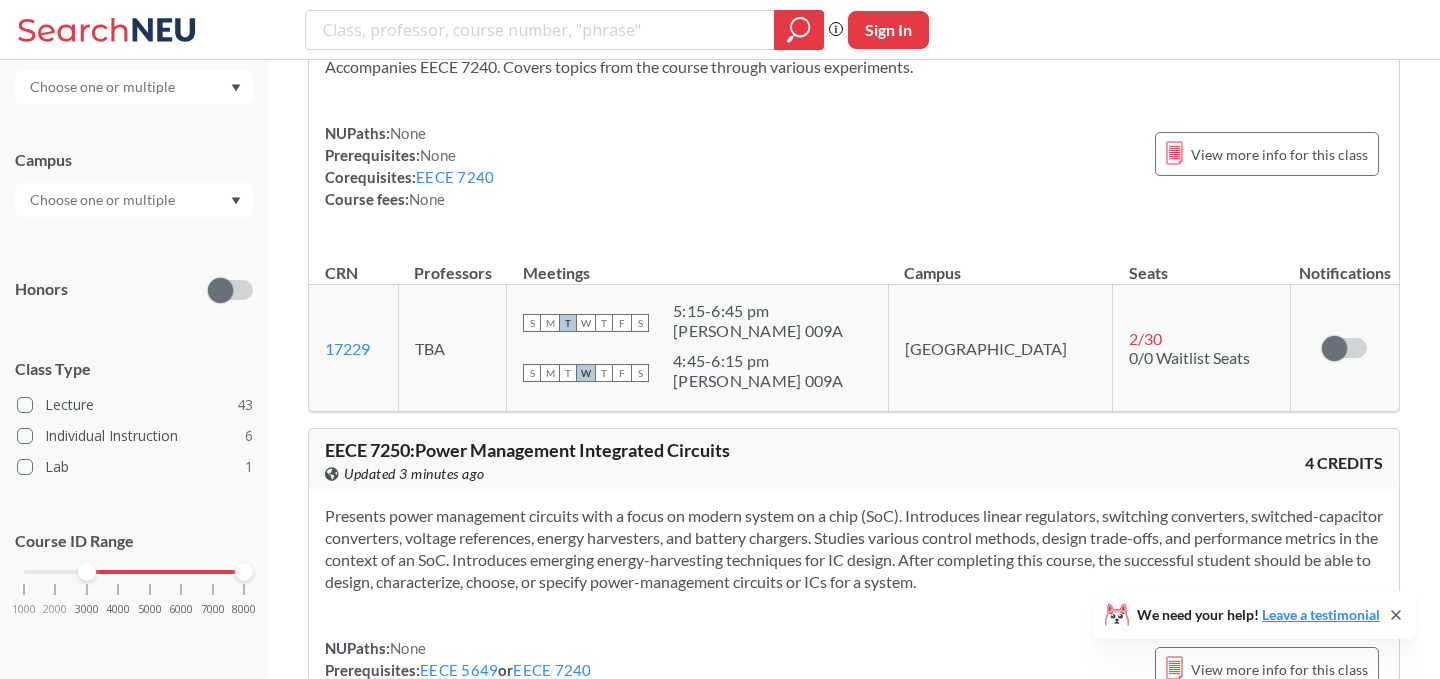 click on "Applied ( 2 ): Subject: EECE EECE Course ID Range: 3000 - 8000 3000 - 8000 Clear All EECE   3324 :  Computer Architecture and Organization View this course on Banner. Updated 3 minutes ago 4 CREDITS
Presents a range of topics that include assembly language programming, number systems, data representations, ALU design, arithmetic, the instruction set architecture, and the hardware/software interface. Offers students an opportunity to program using assembly language and to simulate execution. Covers the architecture of modern processors, including datapath/control design, caching, memory management, pipelining, and superscalar. Discusses metrics and benchmarking techniques used for evaluating performance.
NUPaths:  None Prerequisites:  EECE 2322  and  EECE 2323 Corequisites:  None Course fees:  None View more info for this class CRN  Professors   Meetings   Campus   Seats   Notifications  10278 View this section on Banner. TBA S M T W T F S 11:45 - 1:25 pm [PERSON_NAME][GEOGRAPHIC_DATA] 035 [GEOGRAPHIC_DATA] 40 / 49 EECE   3410" at bounding box center [854, -6482] 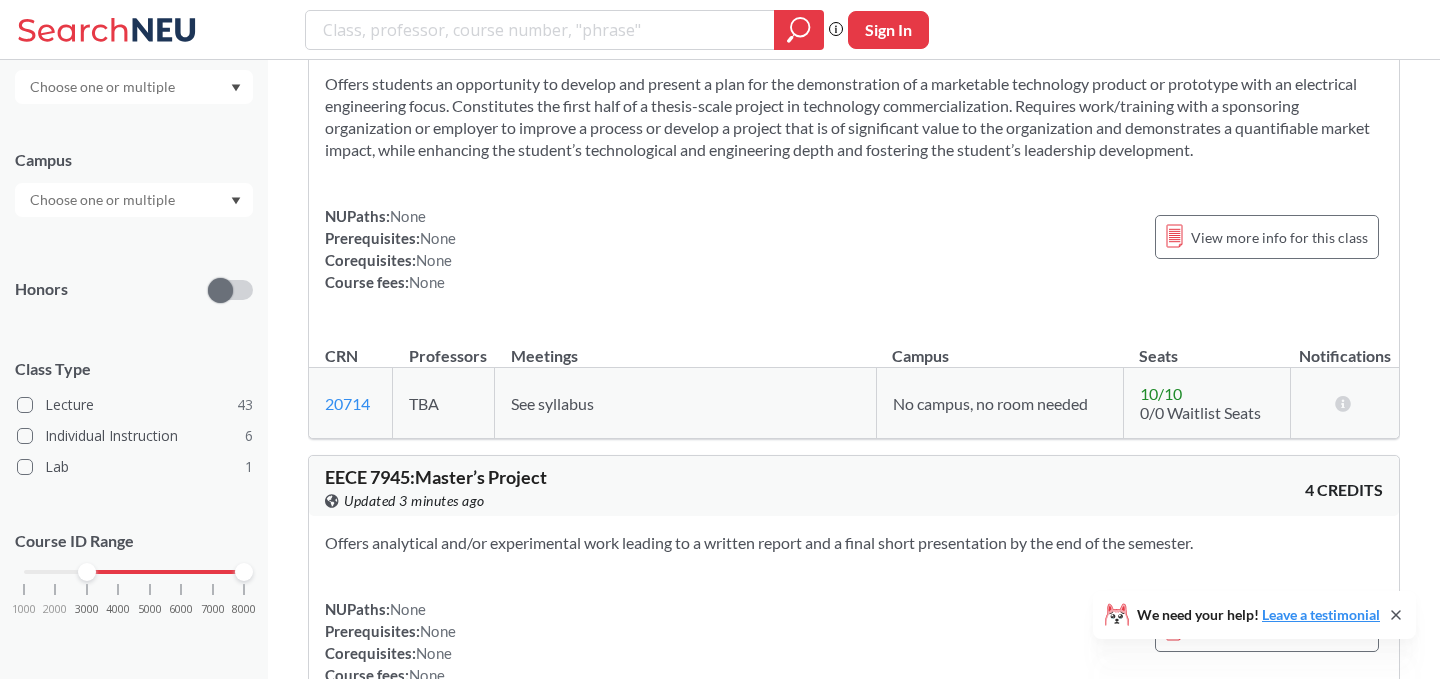 scroll, scrollTop: 26726, scrollLeft: 0, axis: vertical 